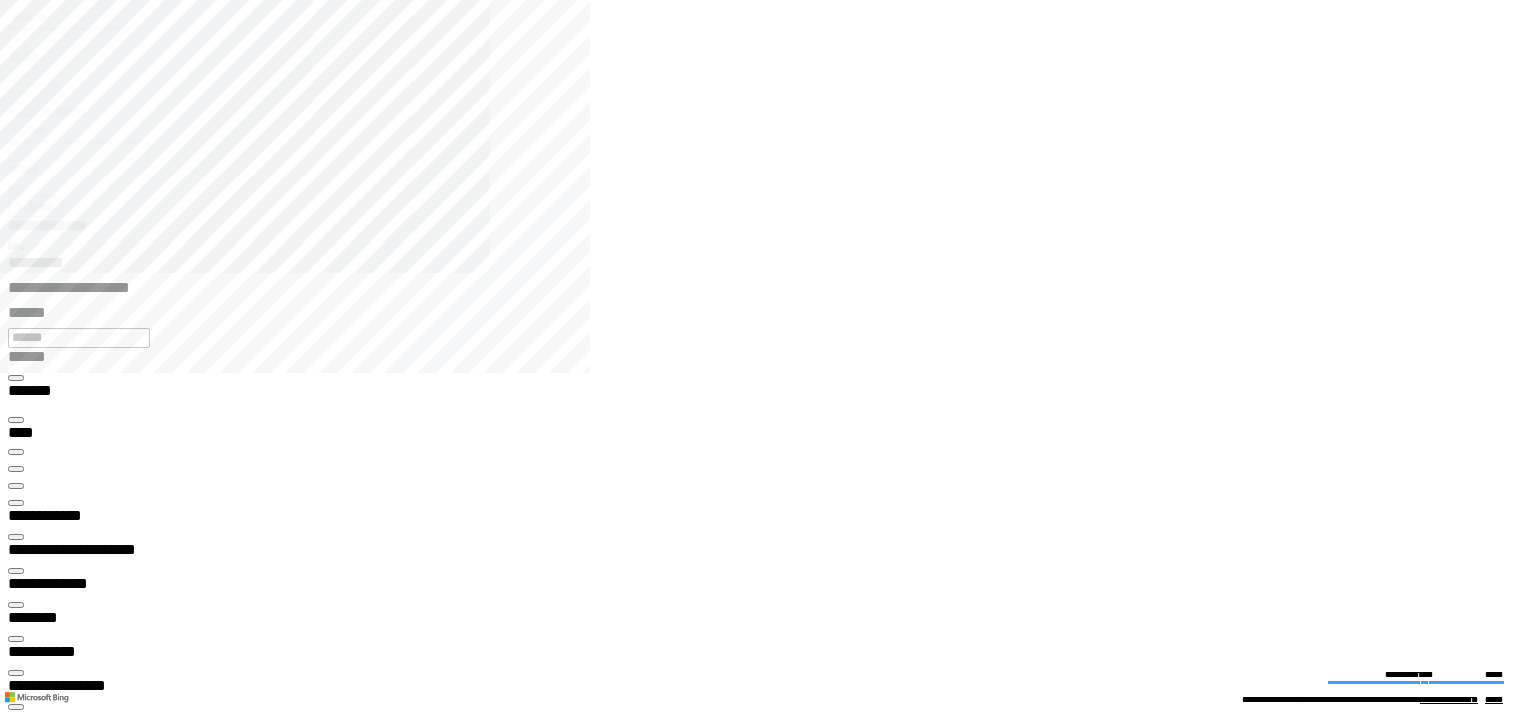 scroll, scrollTop: 0, scrollLeft: 0, axis: both 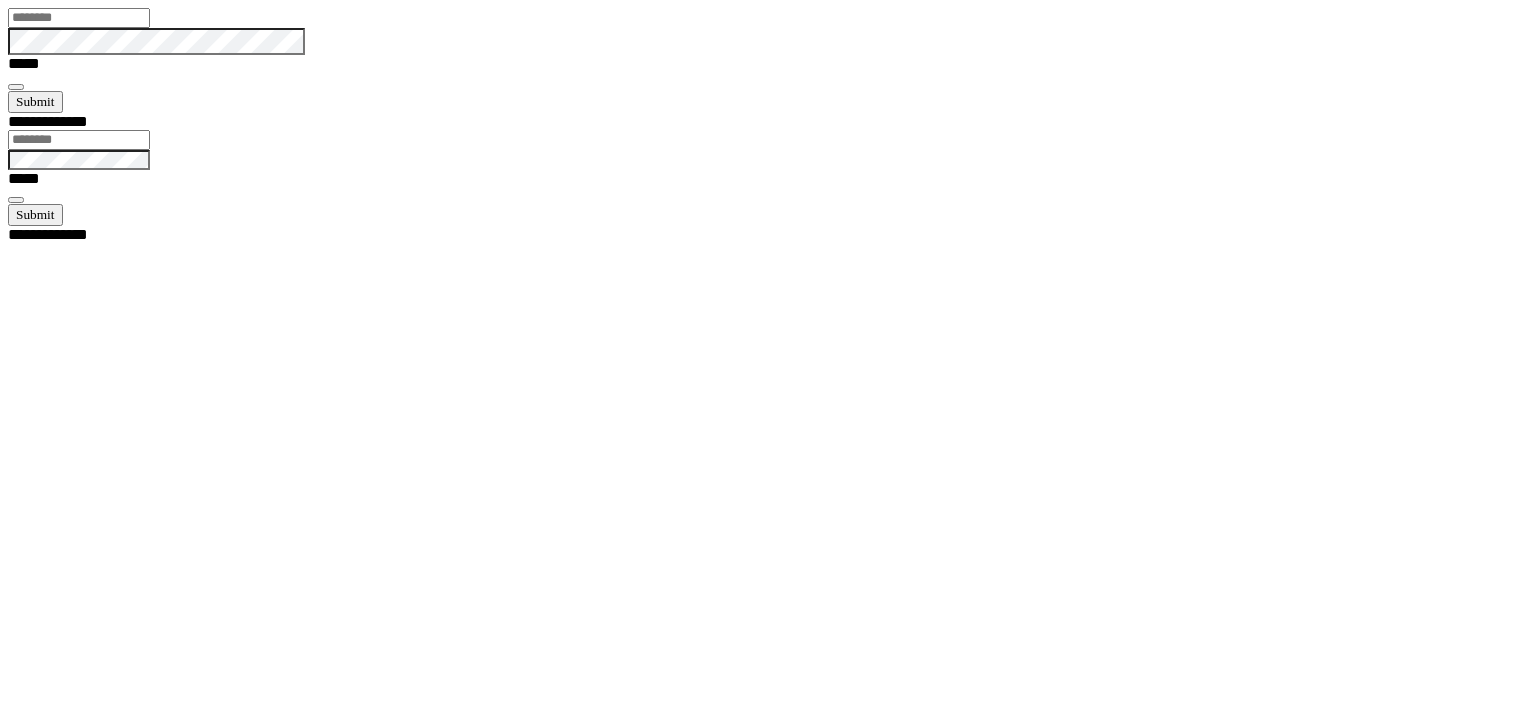 type on "*******" 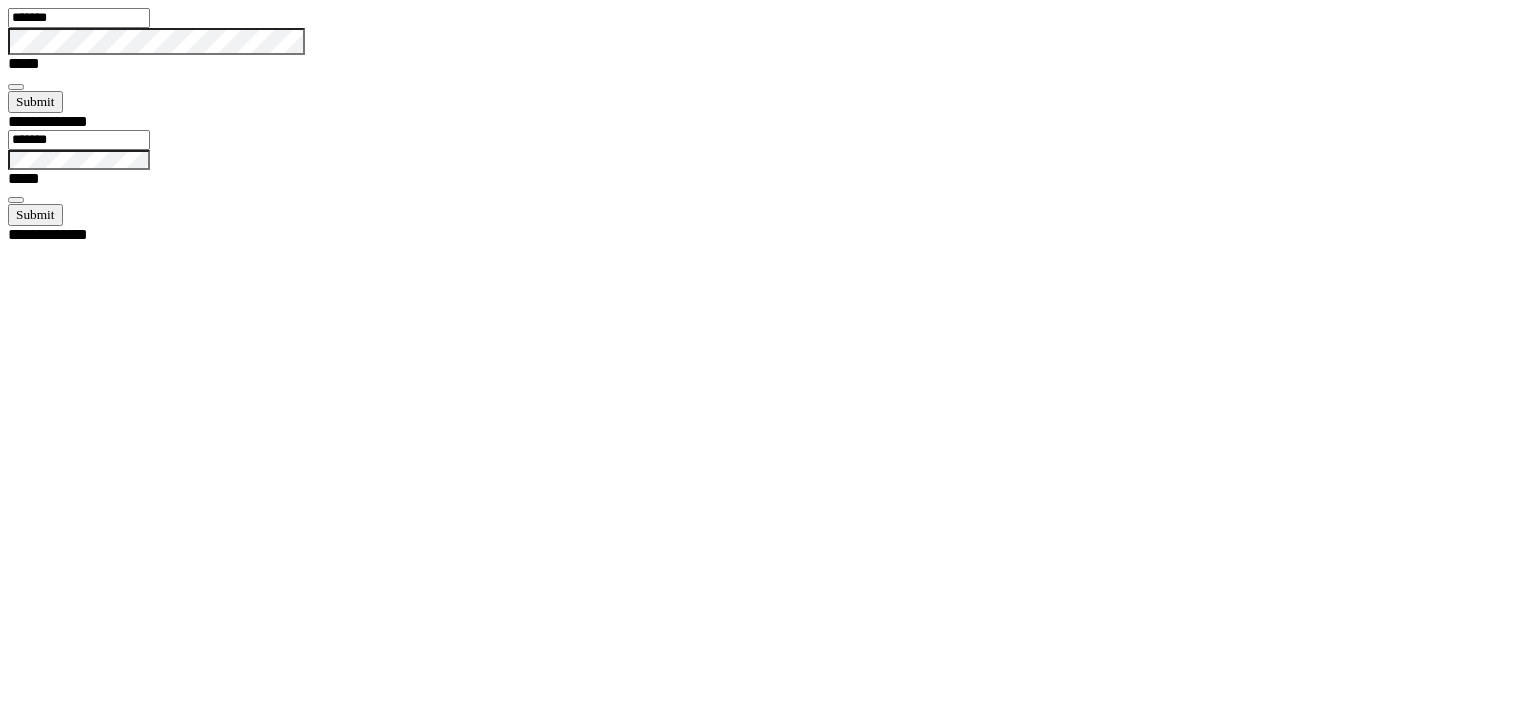 click at bounding box center [16, 87] 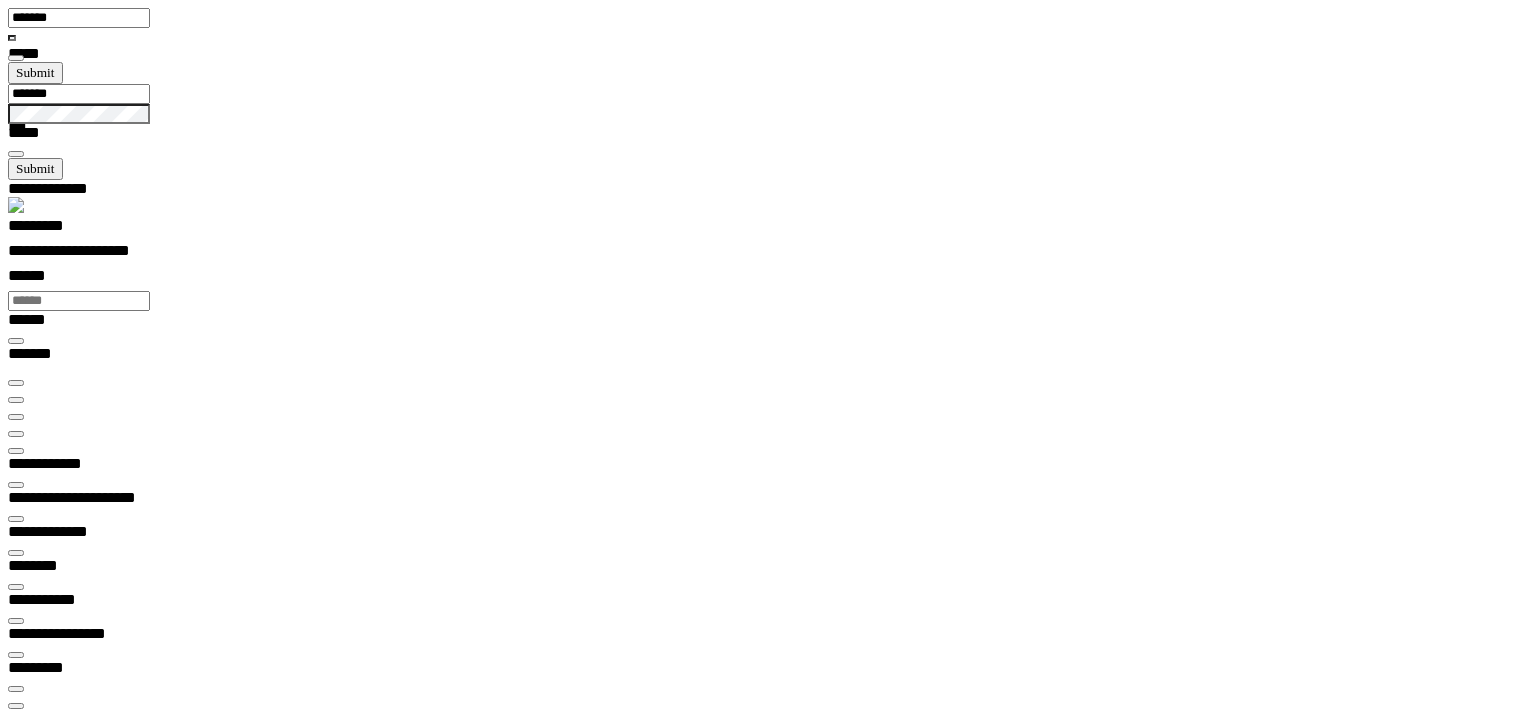 click at bounding box center [16, 434] 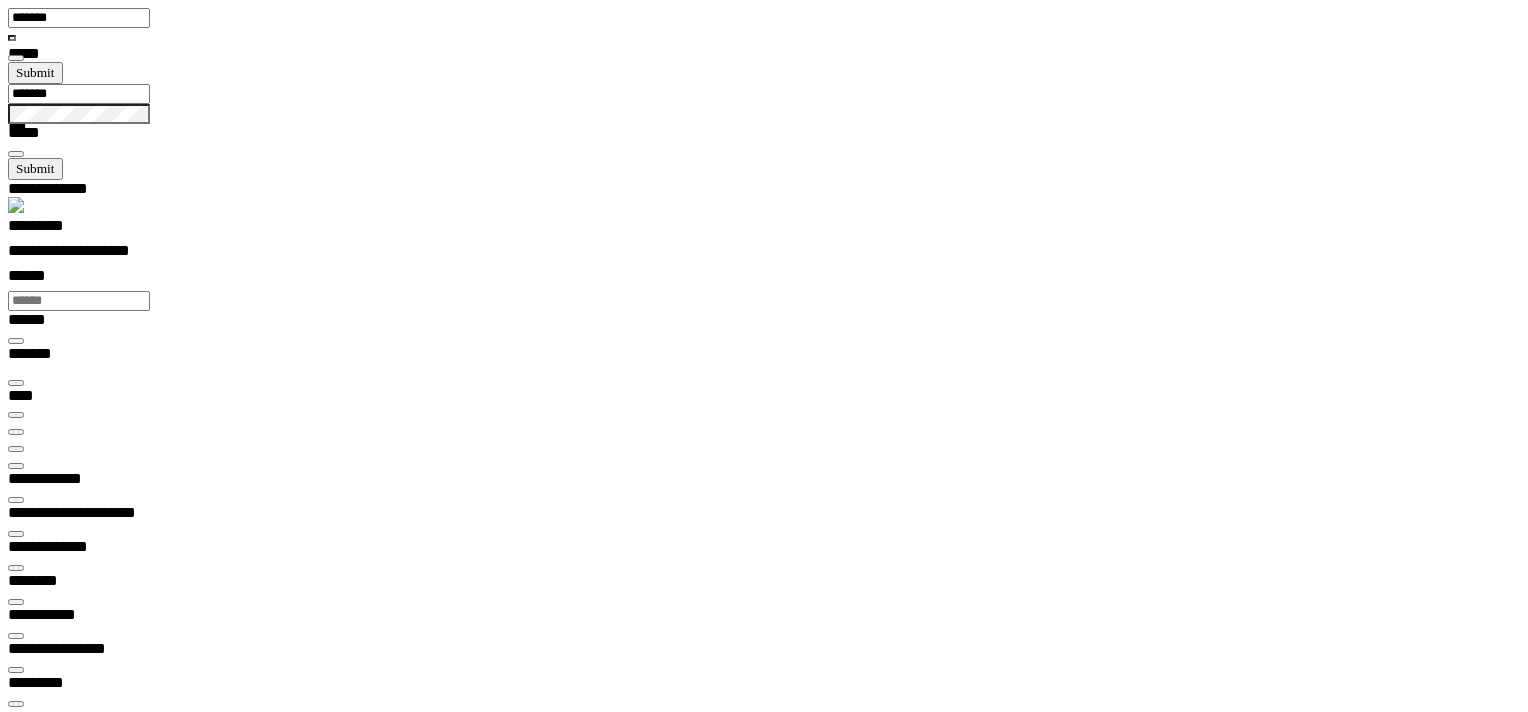 click at bounding box center (16, 11644) 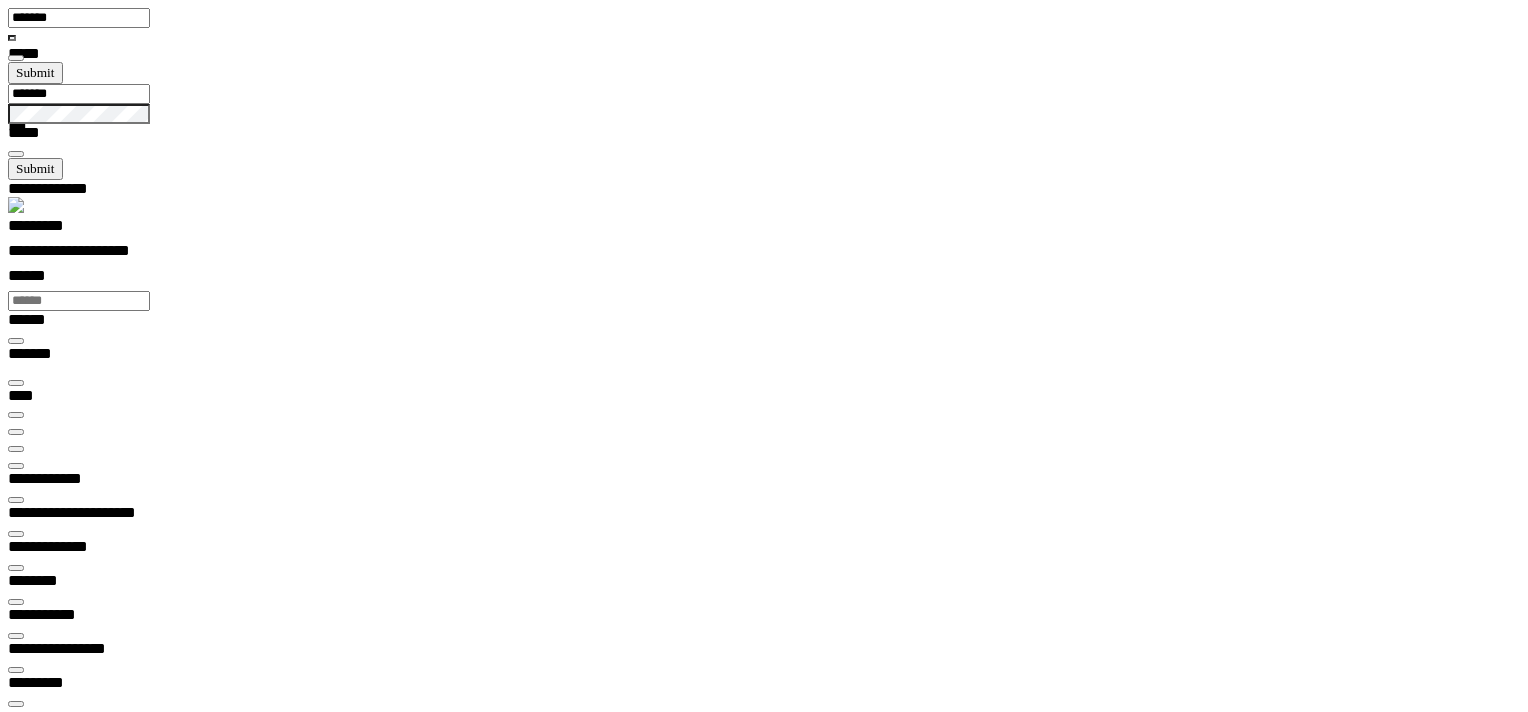 scroll, scrollTop: 99392, scrollLeft: 99800, axis: both 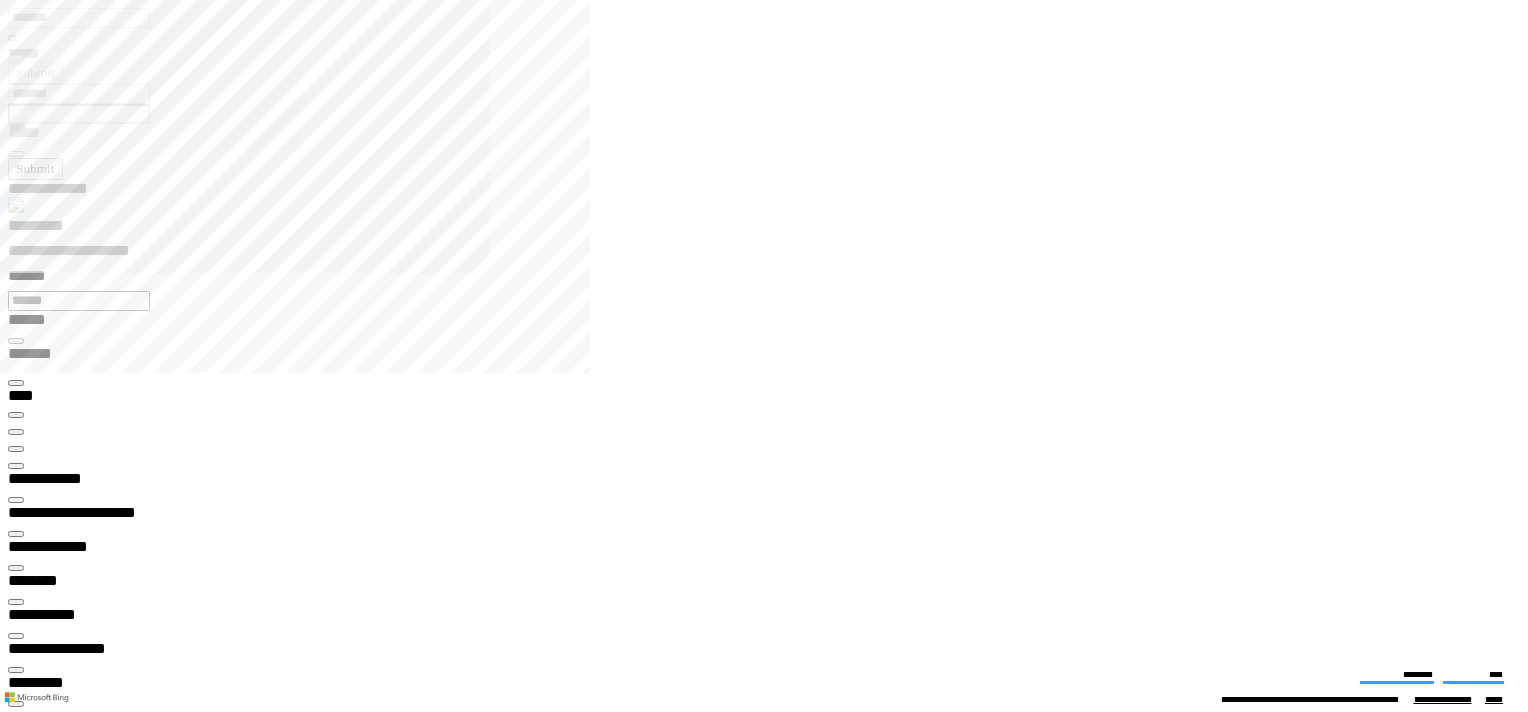 click on "**********" at bounding box center [450, 13373] 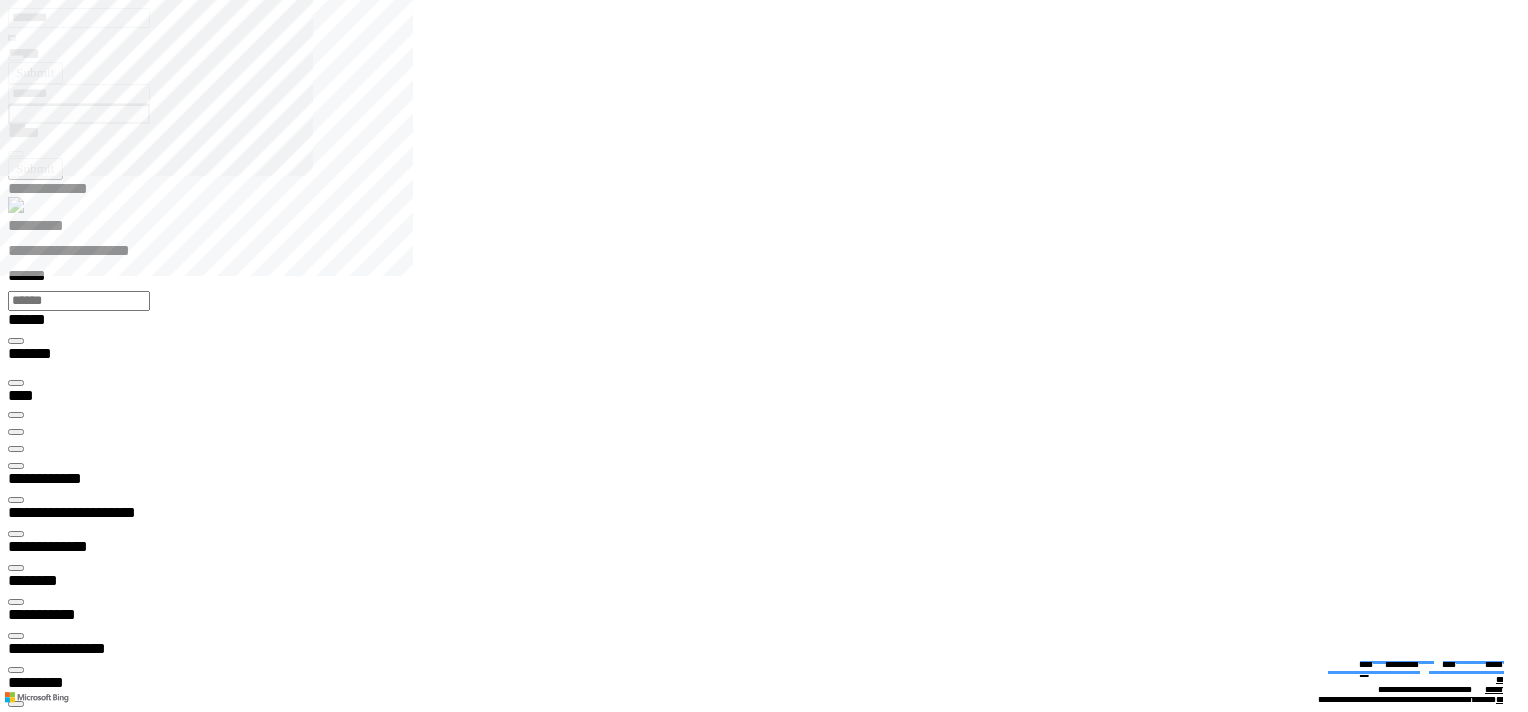 type on "*******" 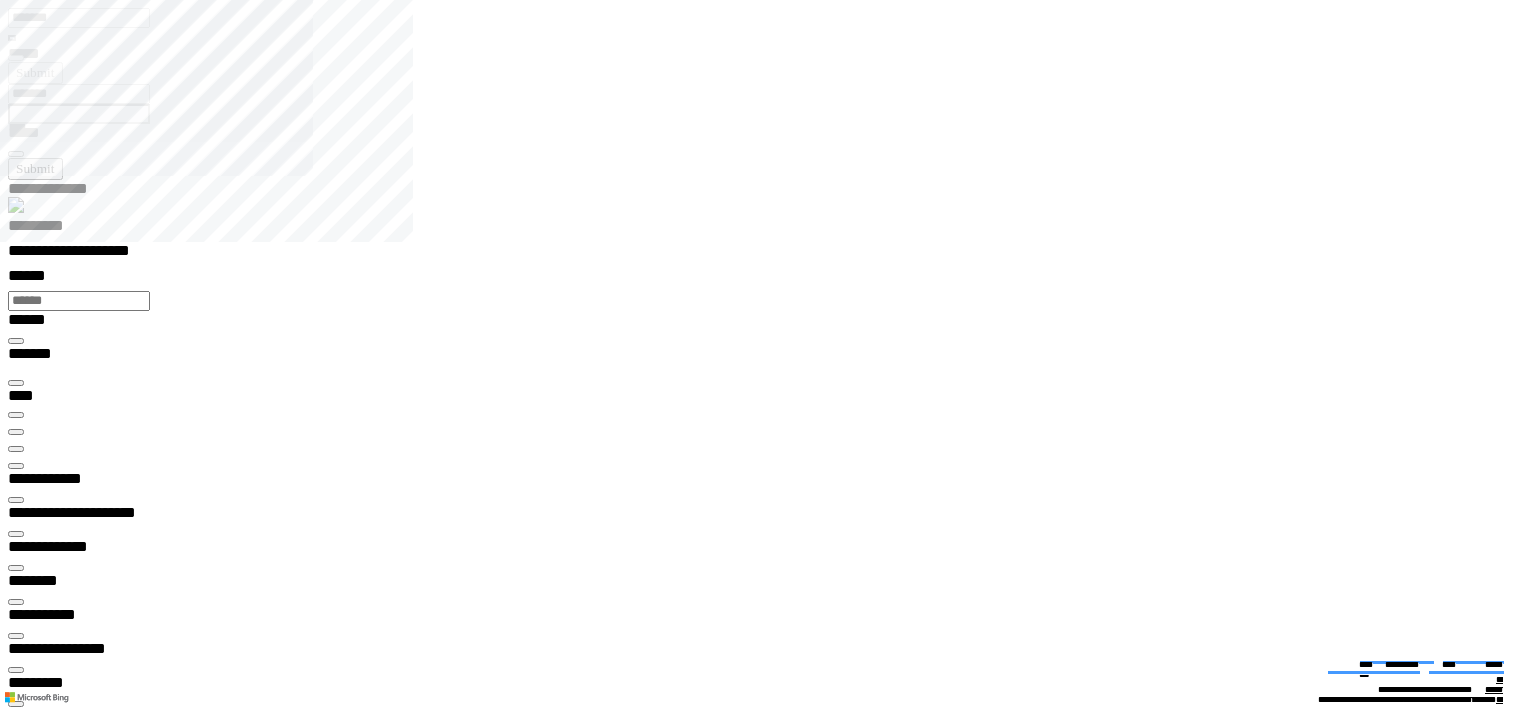 click at bounding box center [16, 19343] 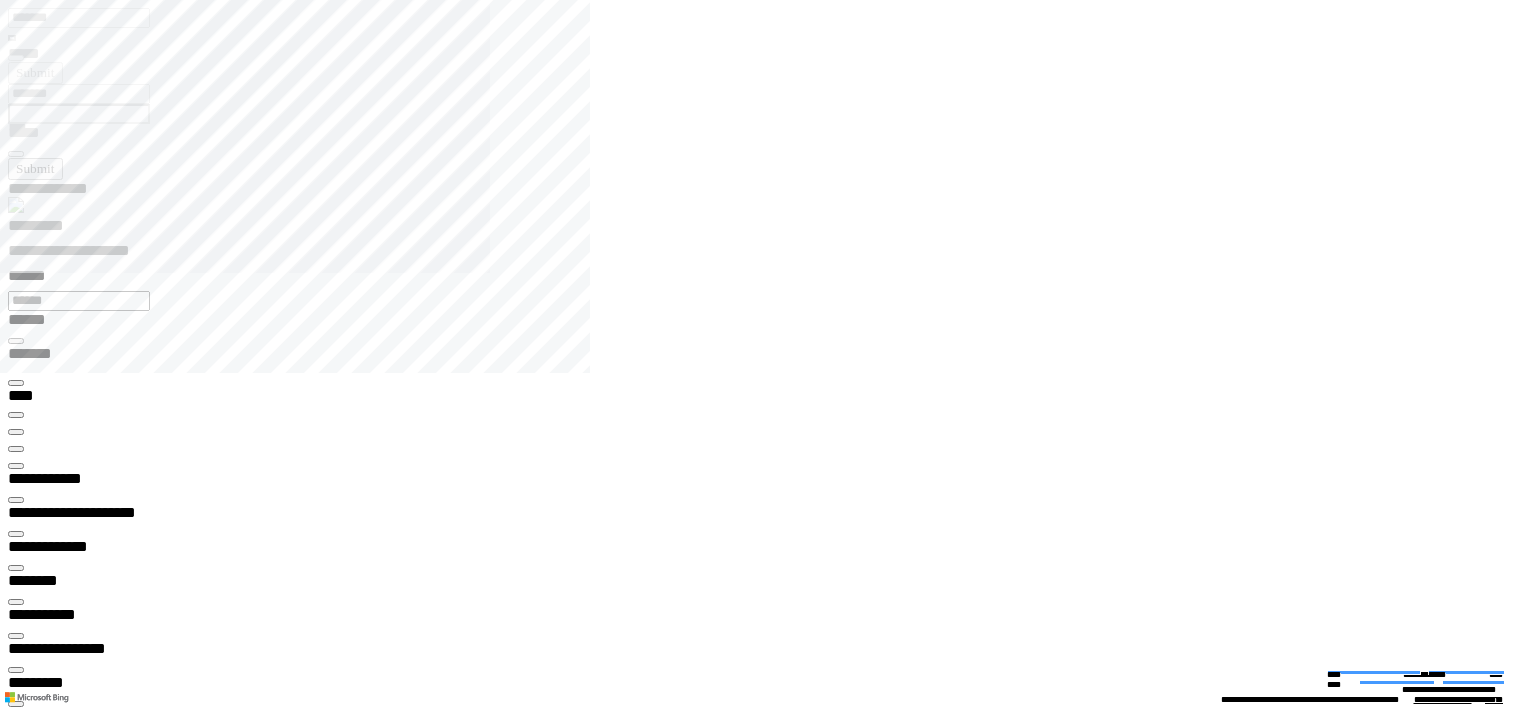 click at bounding box center [772, 13268] 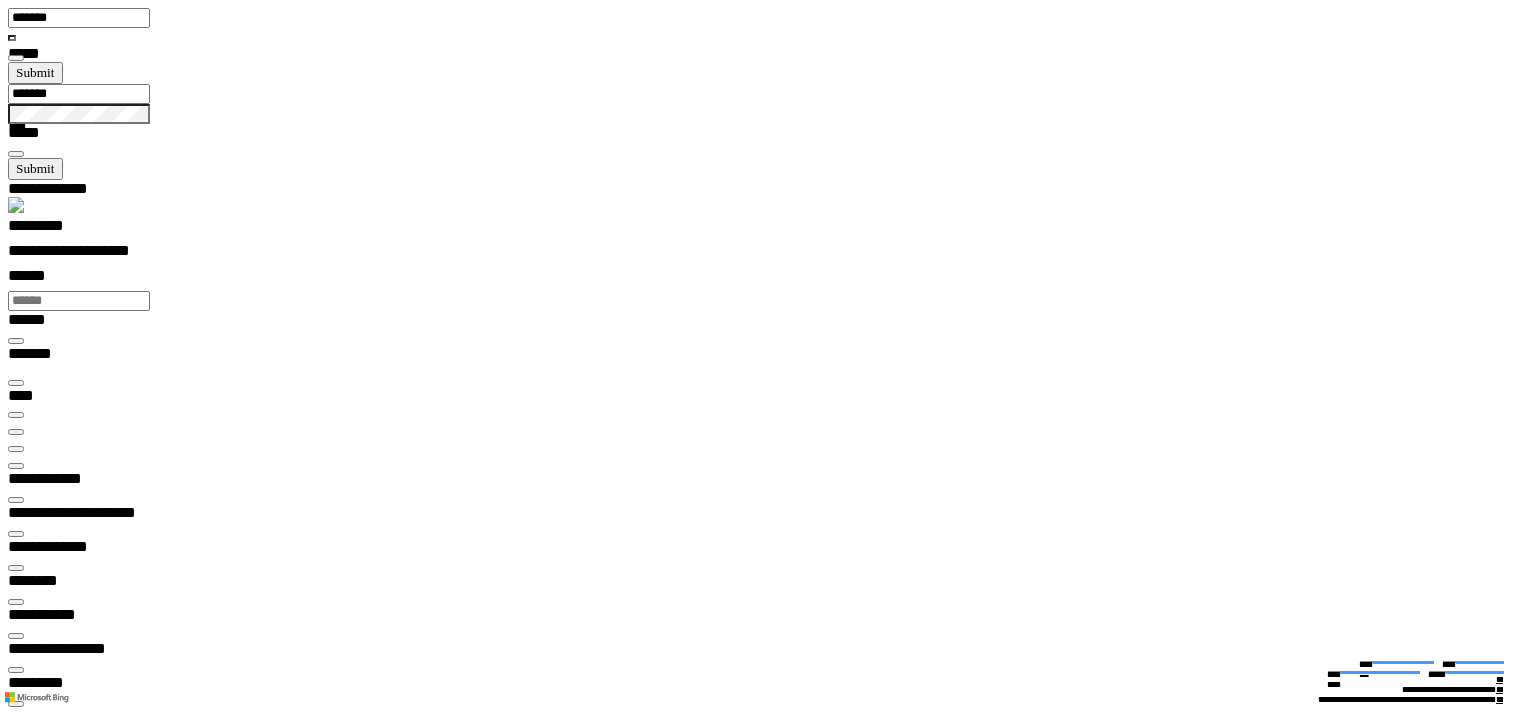 click at bounding box center [16, 11554] 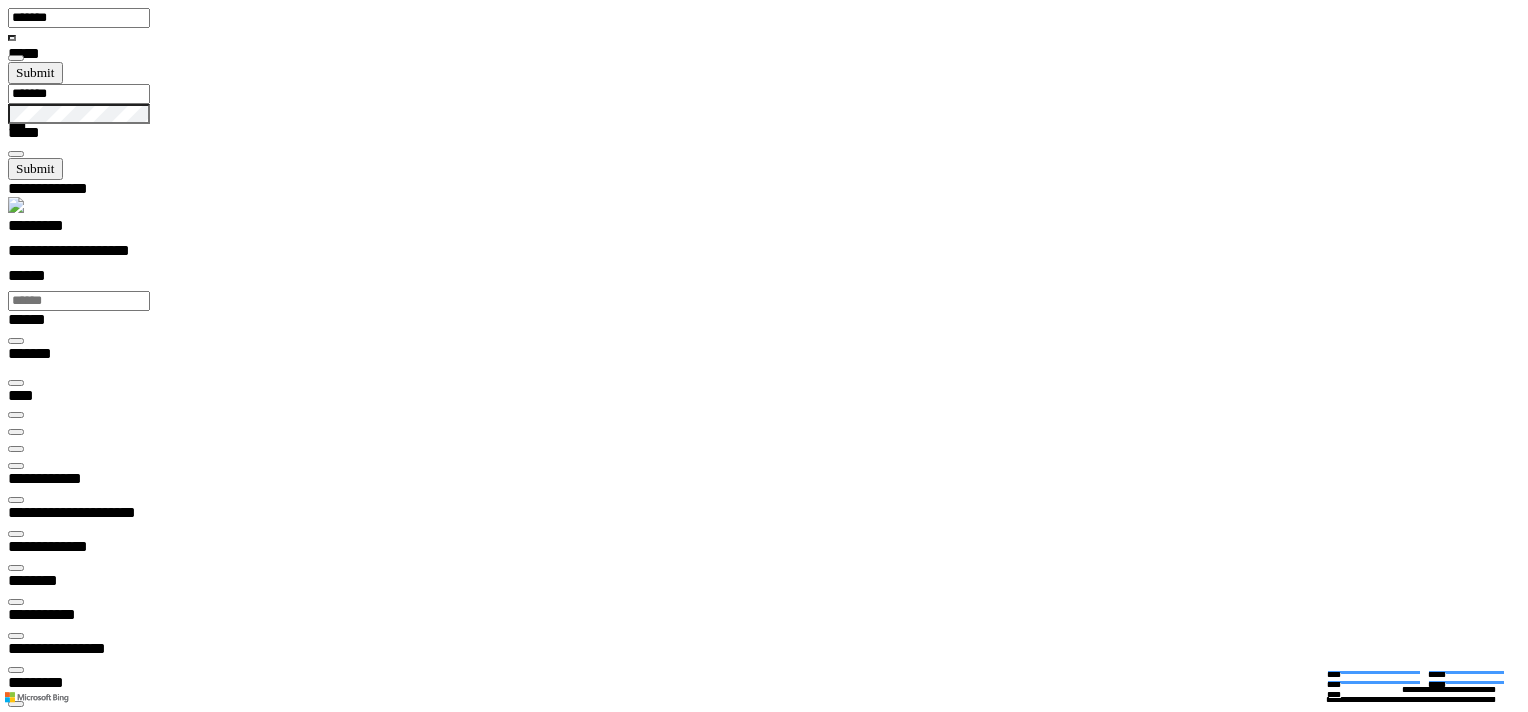 click on "**********" at bounding box center (772, 15543) 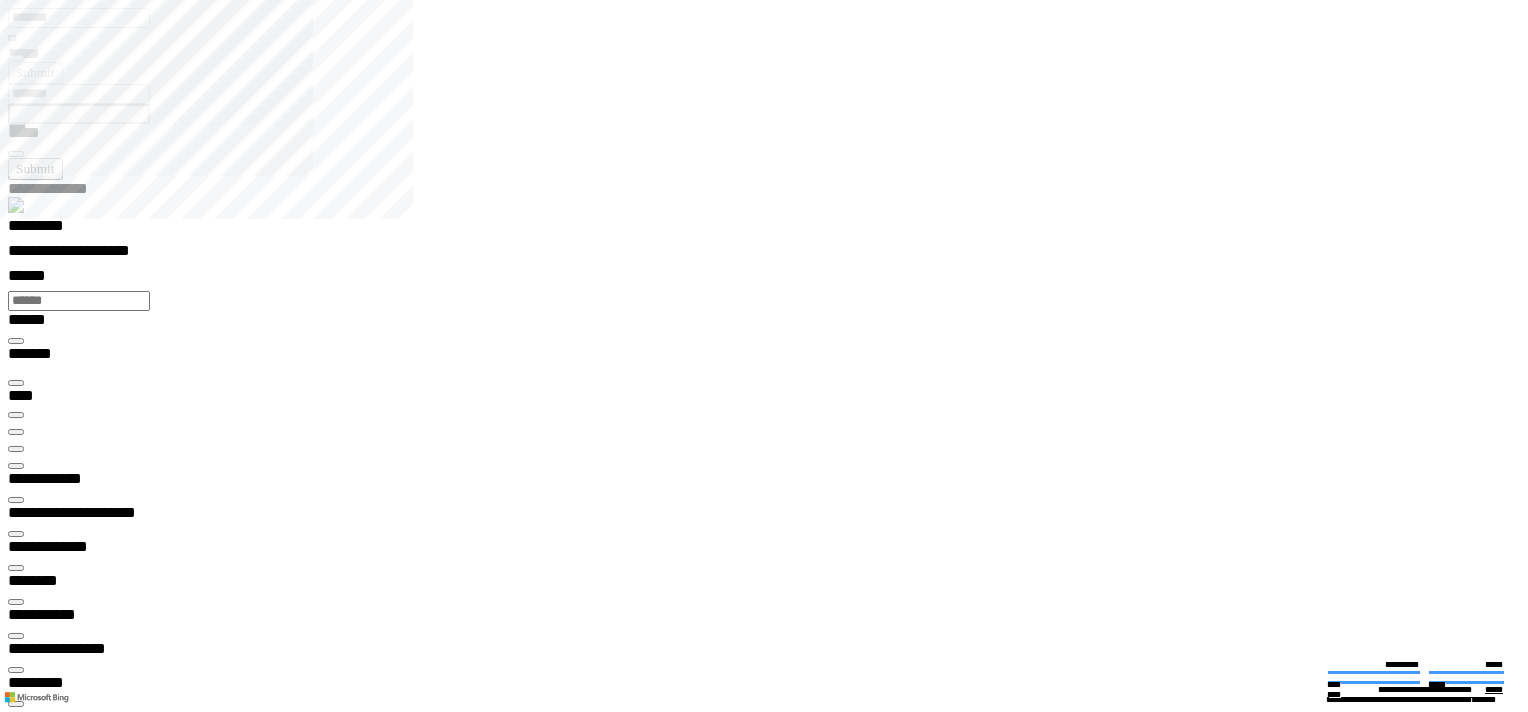 type on "*********" 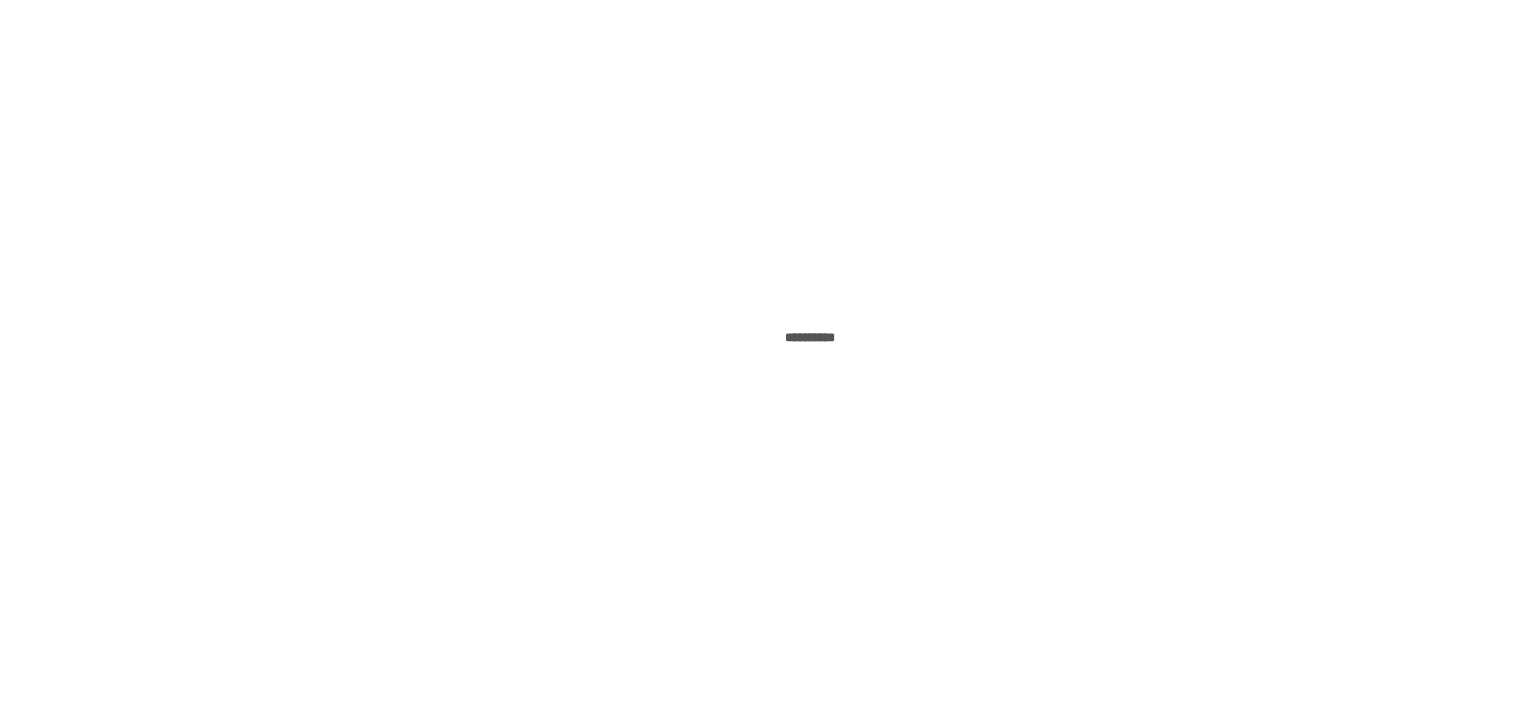 scroll, scrollTop: 0, scrollLeft: 0, axis: both 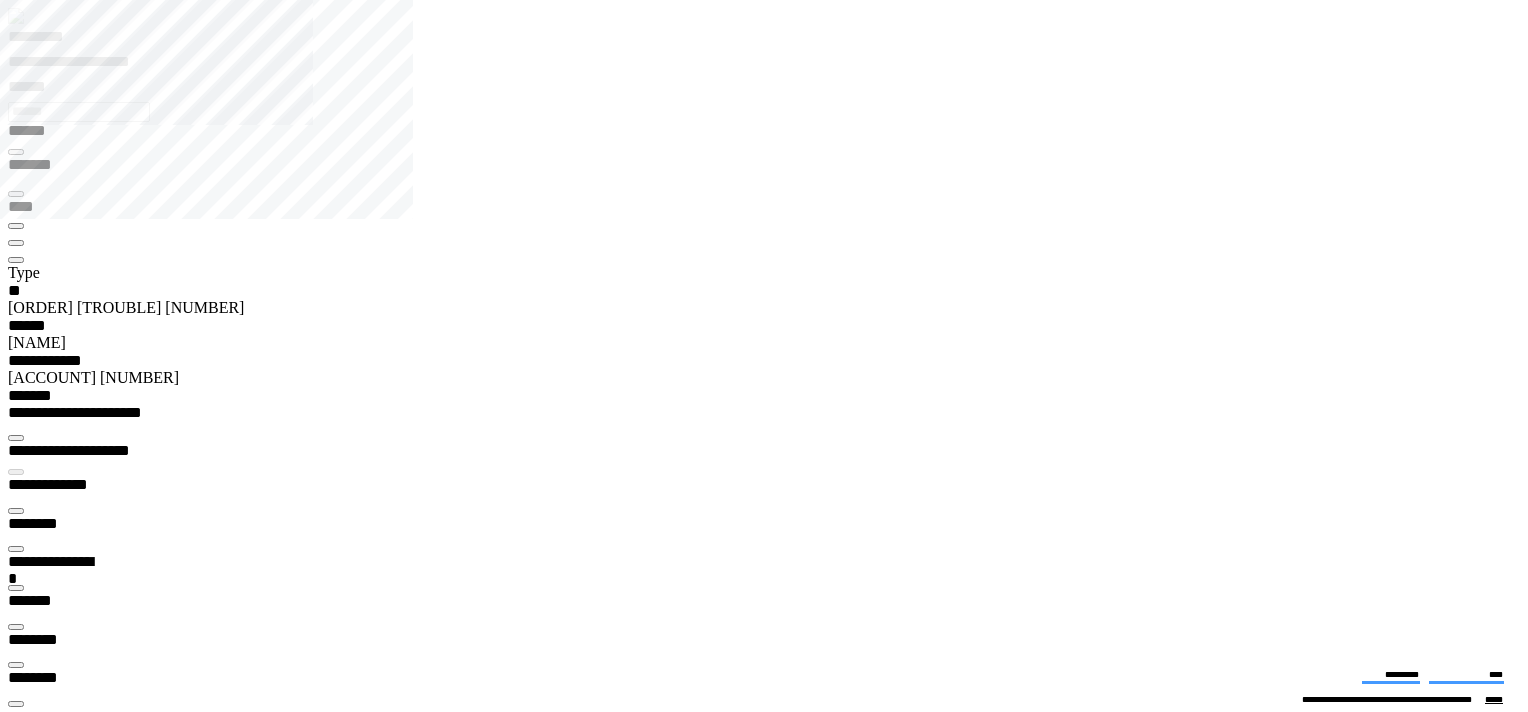 type on "*********" 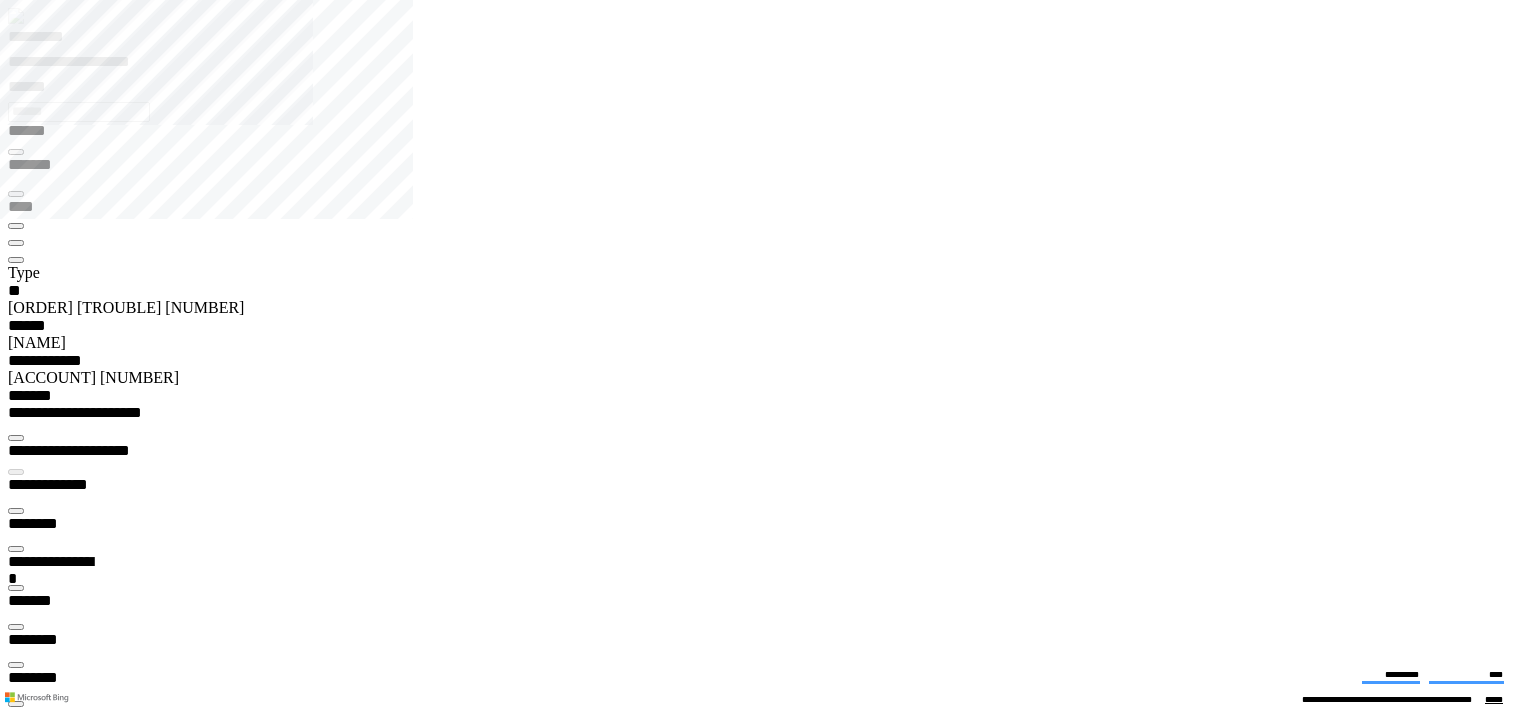 click on "******** *" at bounding box center [58, 7365] 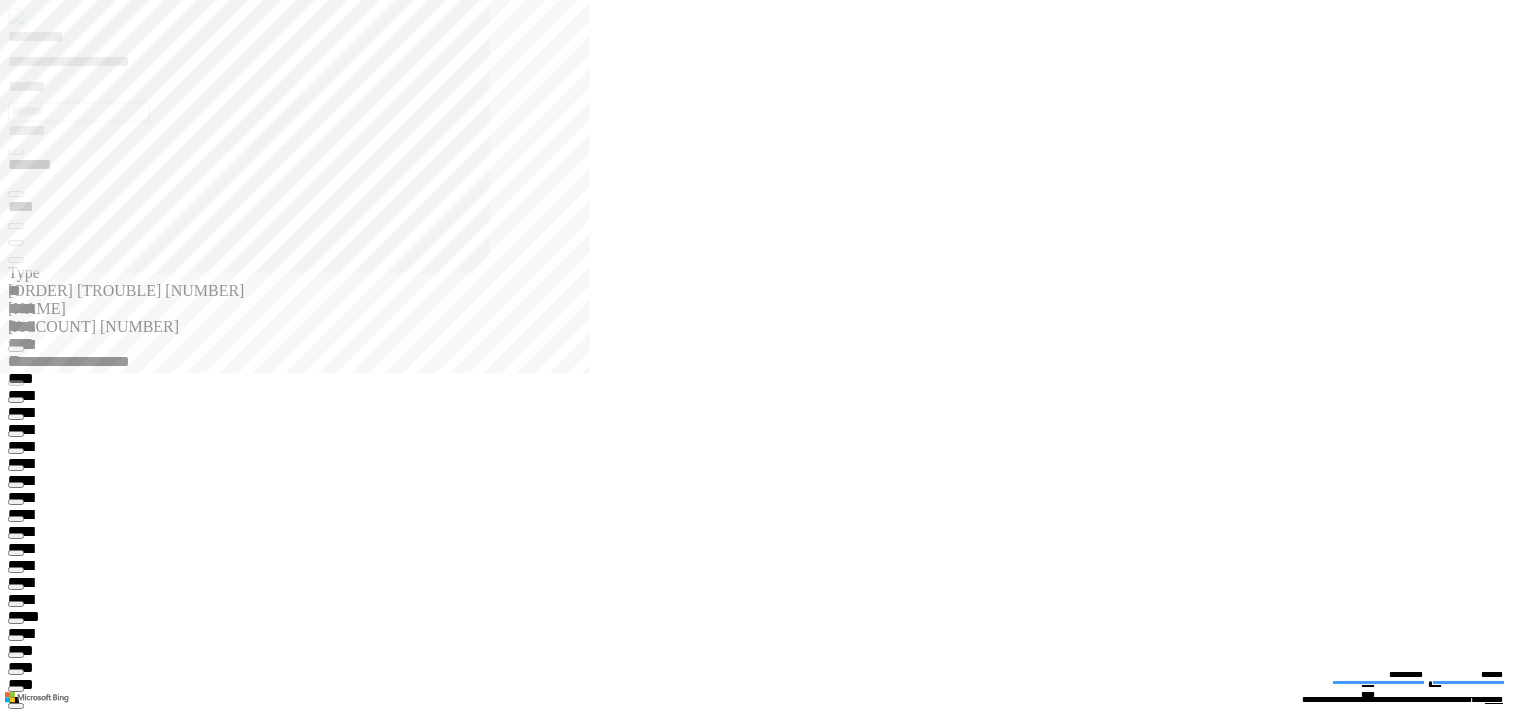 click at bounding box center (772, 11363) 